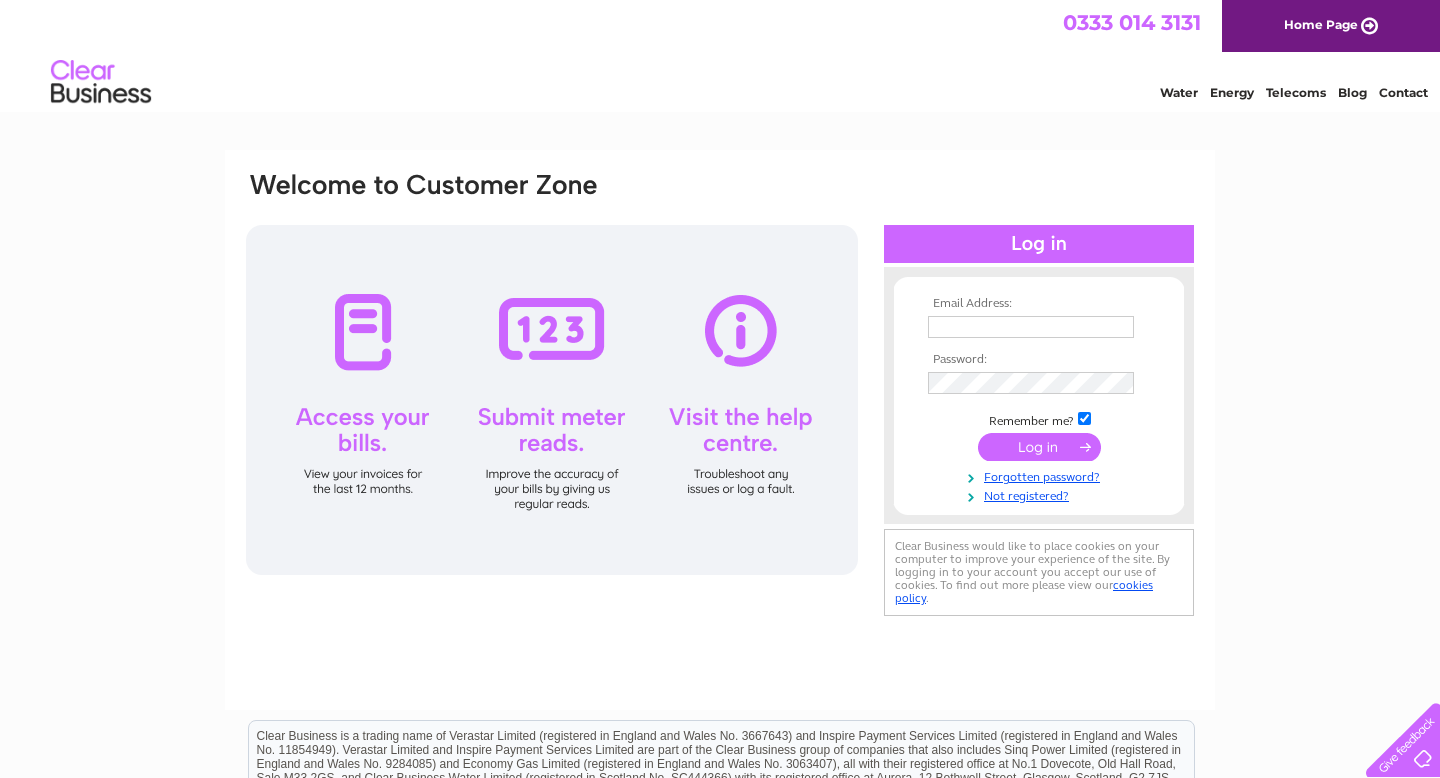 scroll, scrollTop: 0, scrollLeft: 0, axis: both 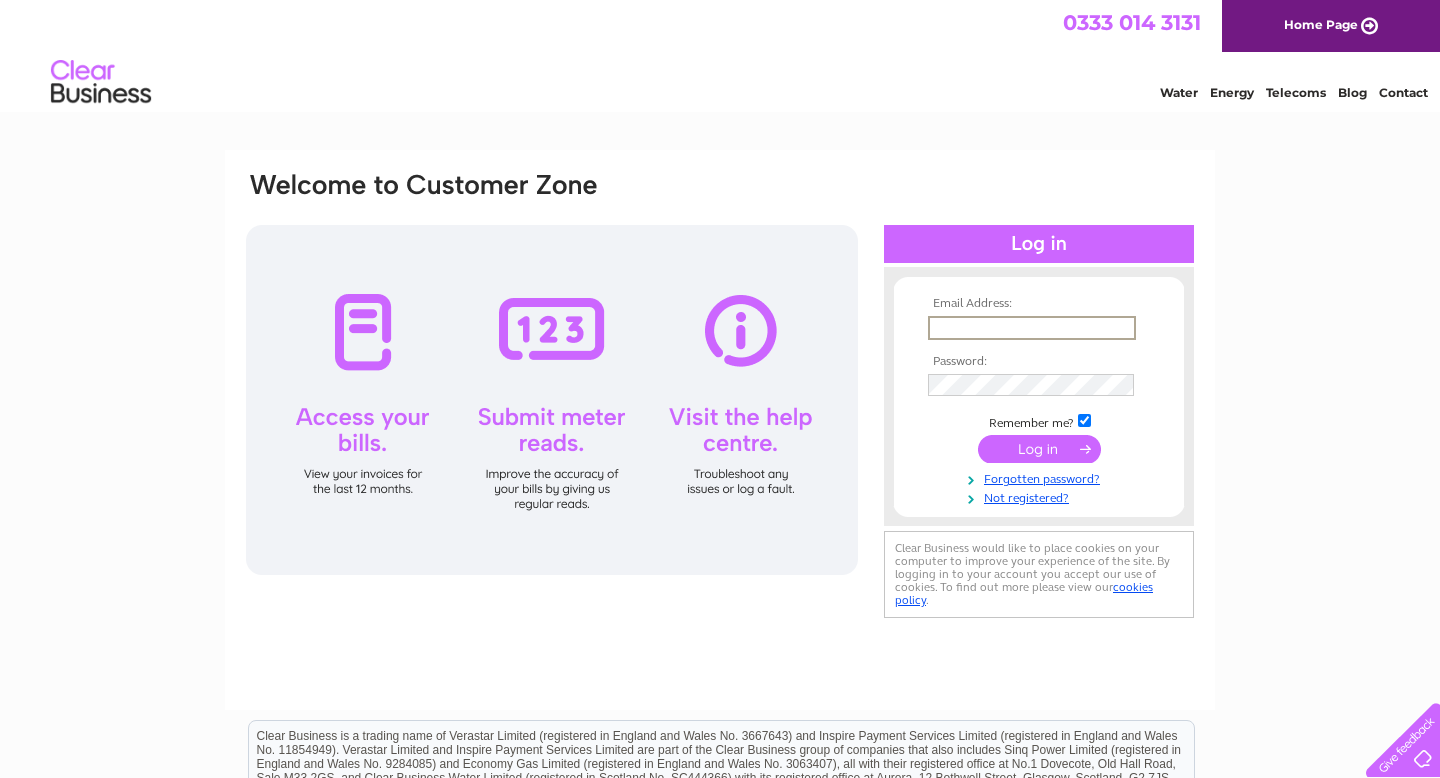 type on "[EMAIL]" 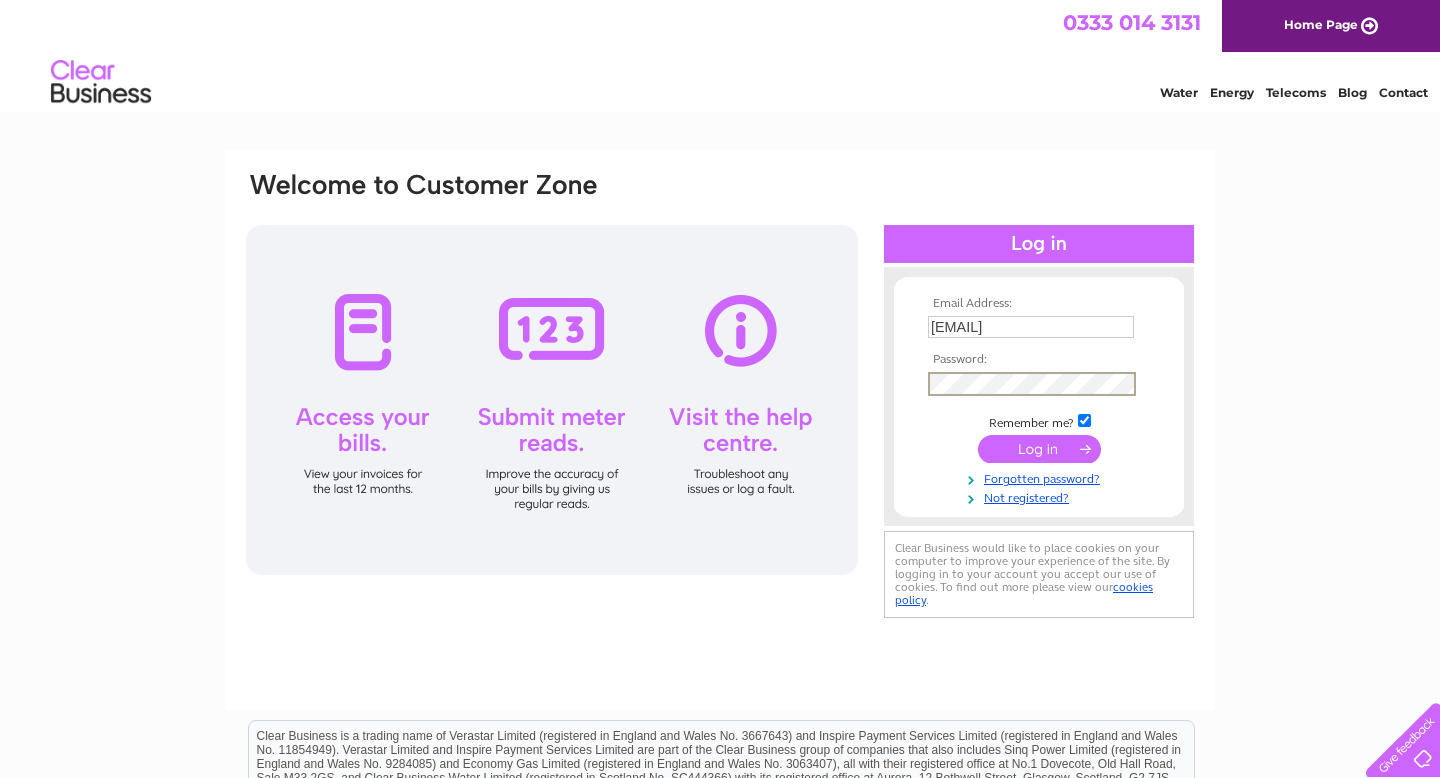 click at bounding box center [1039, 449] 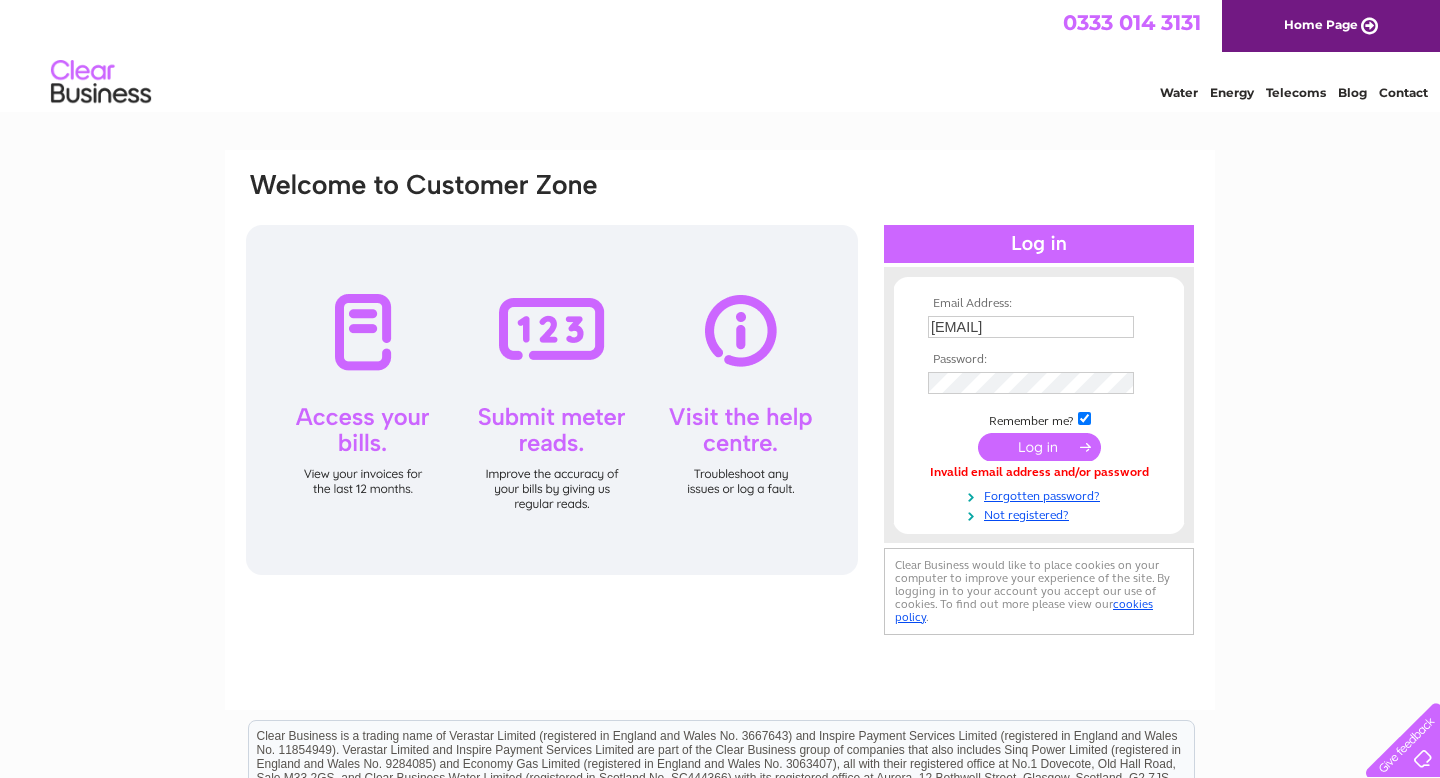 scroll, scrollTop: 0, scrollLeft: 0, axis: both 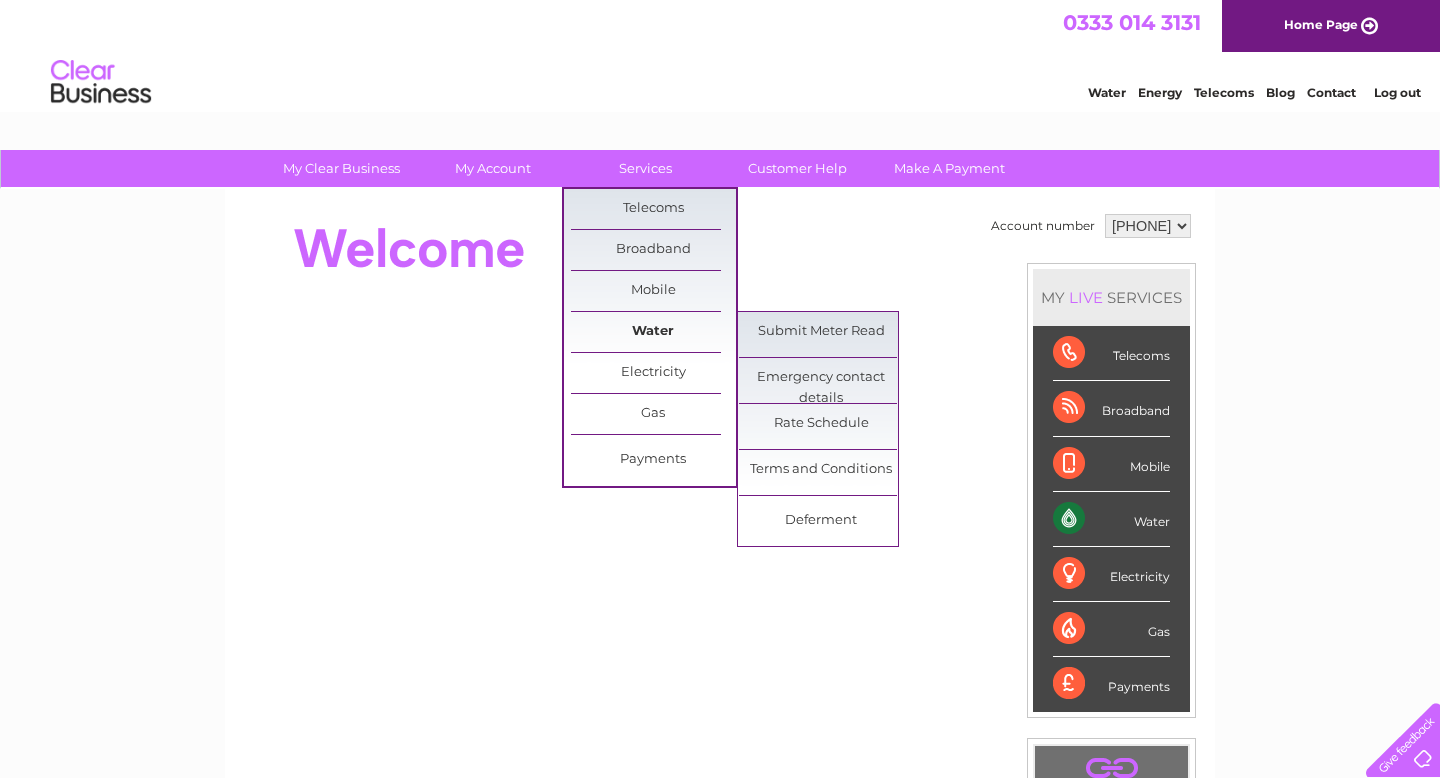 click on "Water" at bounding box center (653, 332) 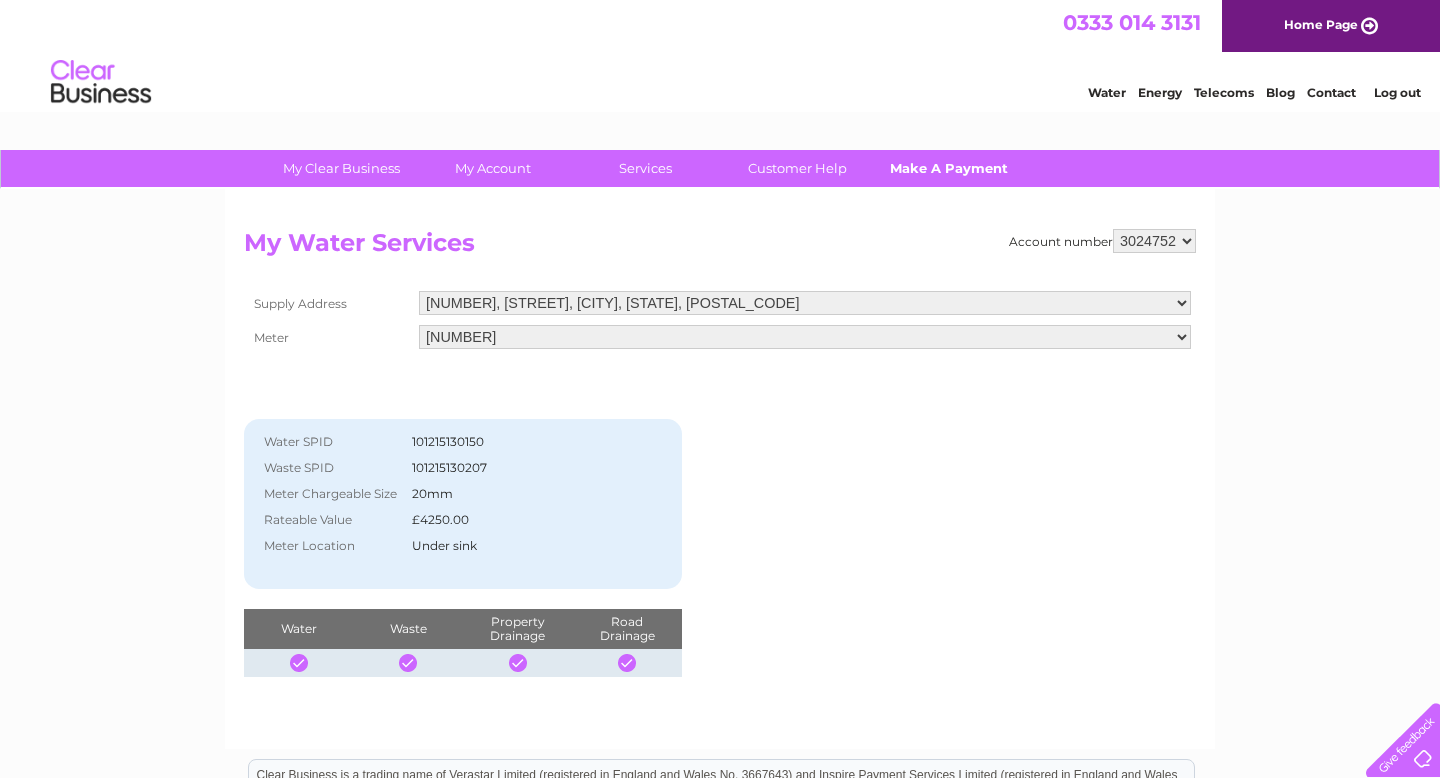 scroll, scrollTop: 0, scrollLeft: 0, axis: both 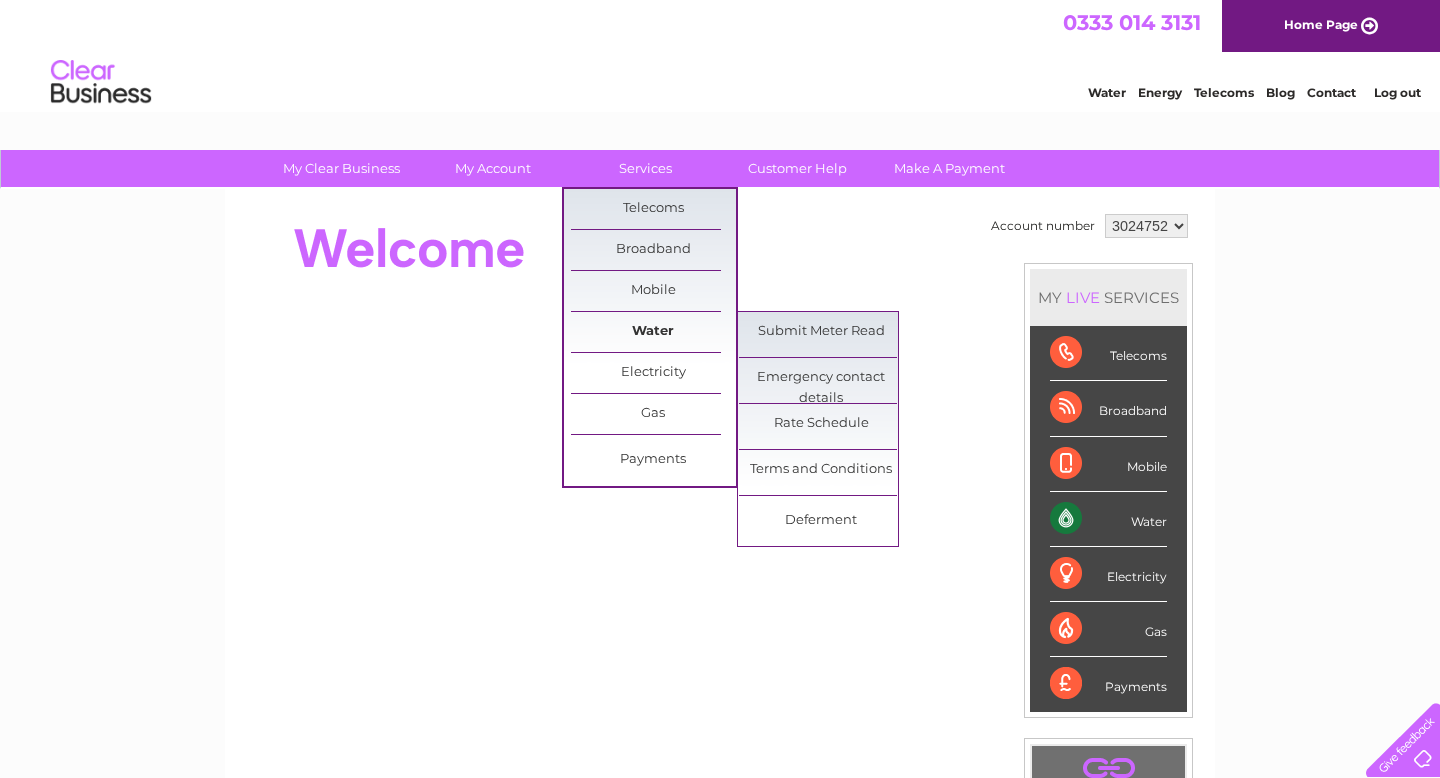 click on "Water" at bounding box center [653, 332] 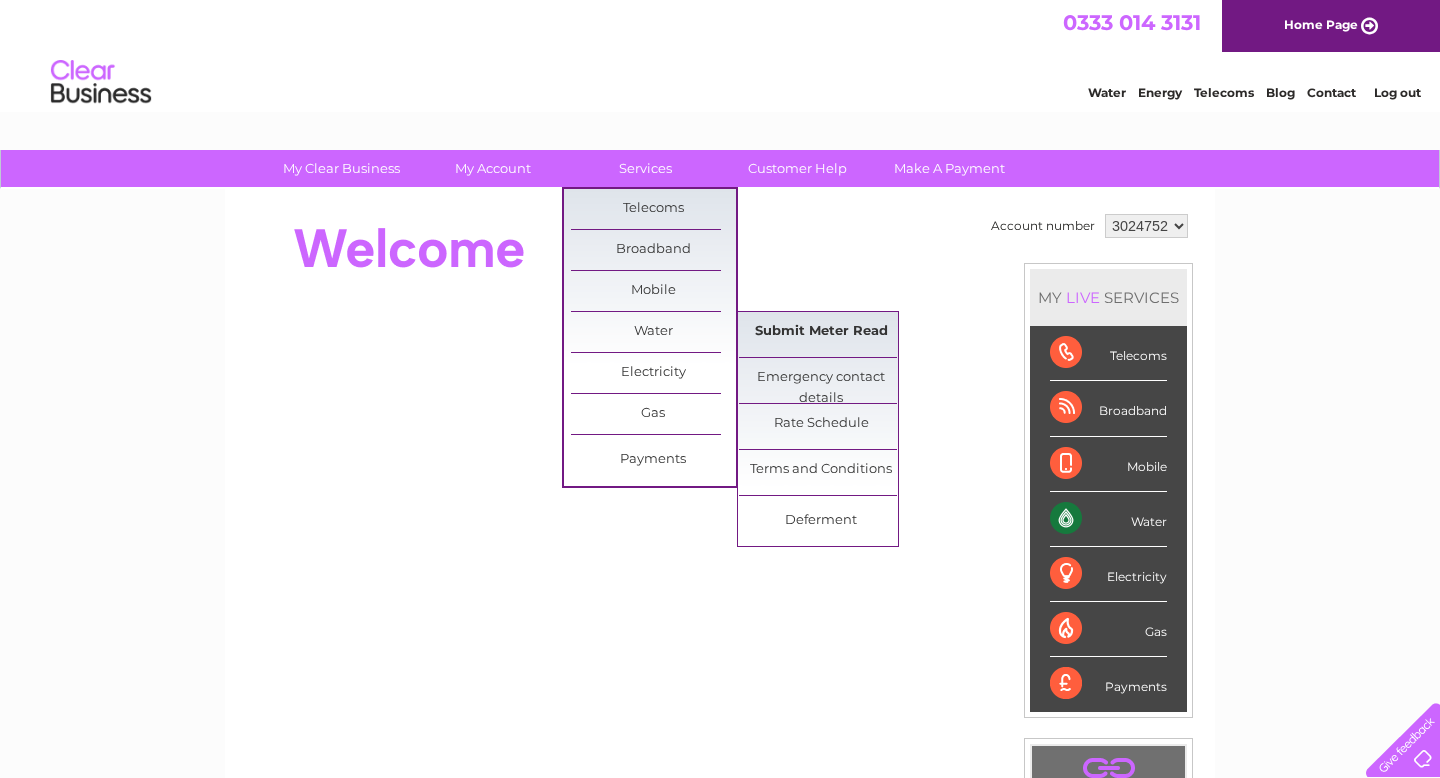 click on "Submit Meter Read" at bounding box center [821, 332] 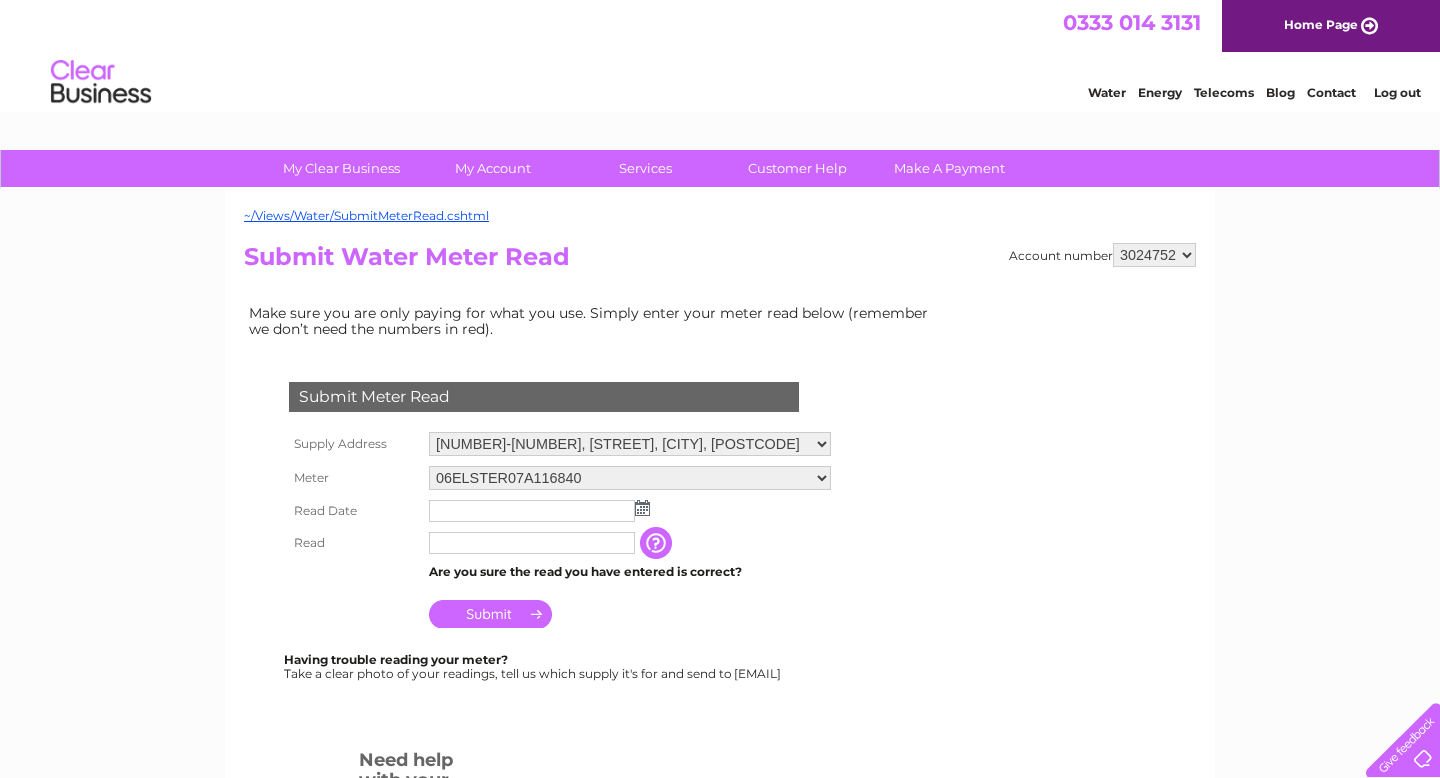 scroll, scrollTop: 0, scrollLeft: 0, axis: both 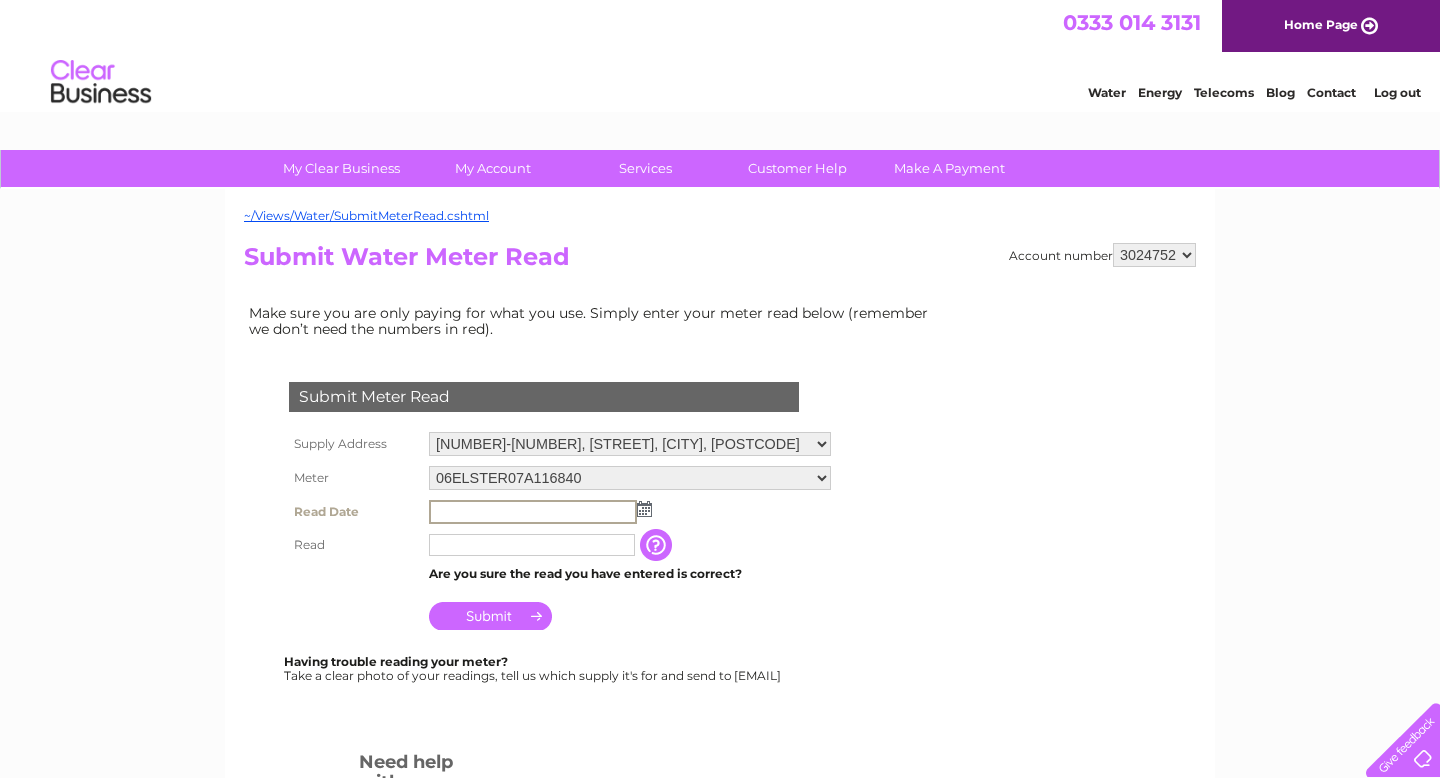 click at bounding box center [533, 512] 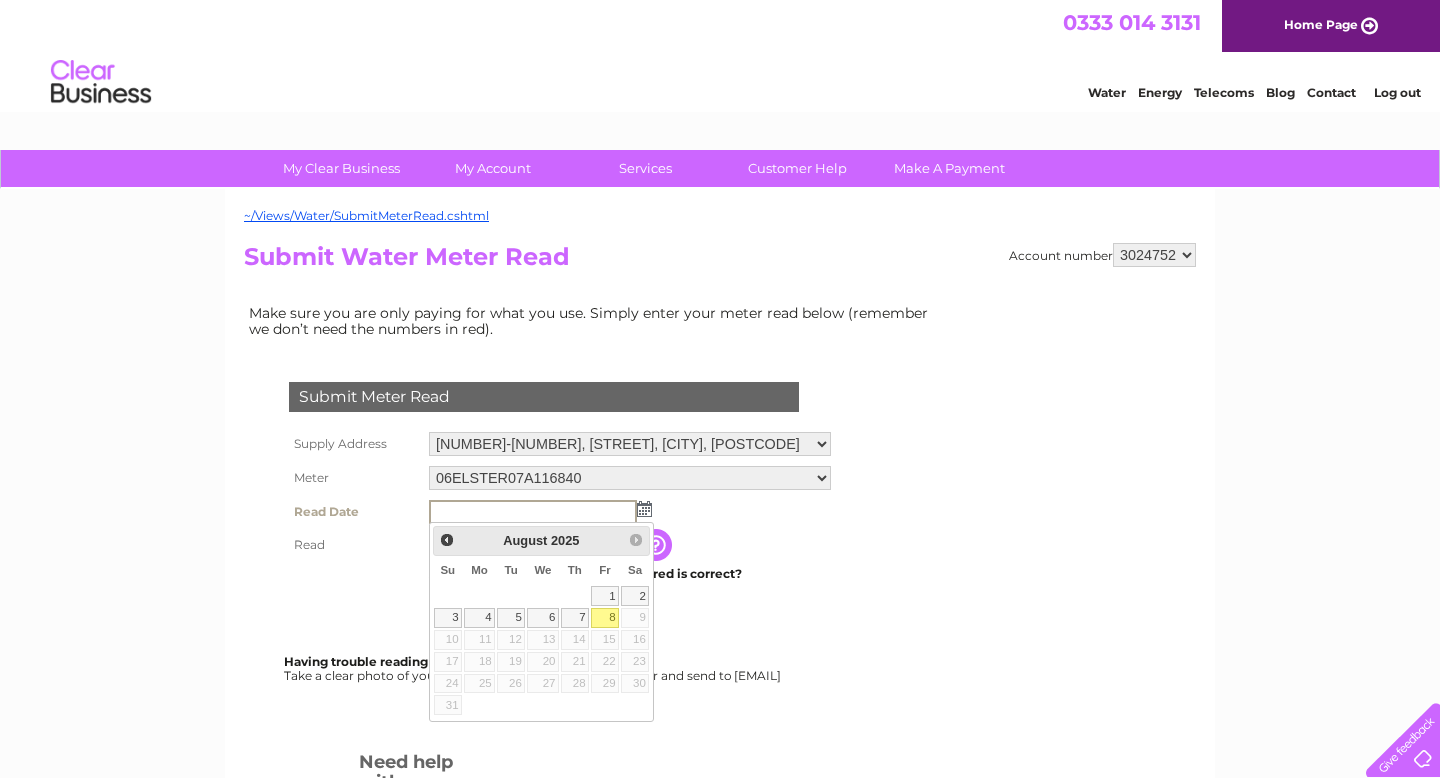 click on "8" at bounding box center [605, 618] 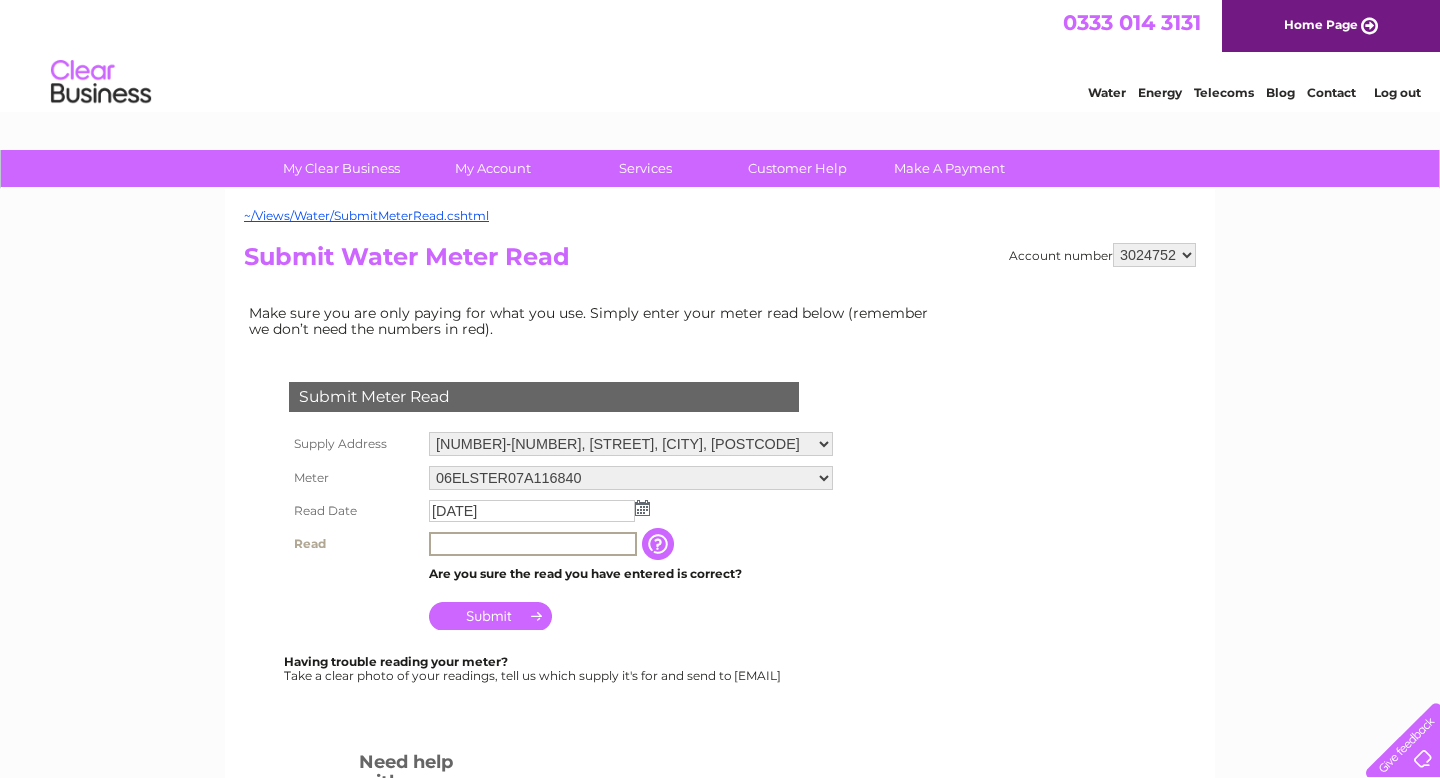 click at bounding box center (533, 544) 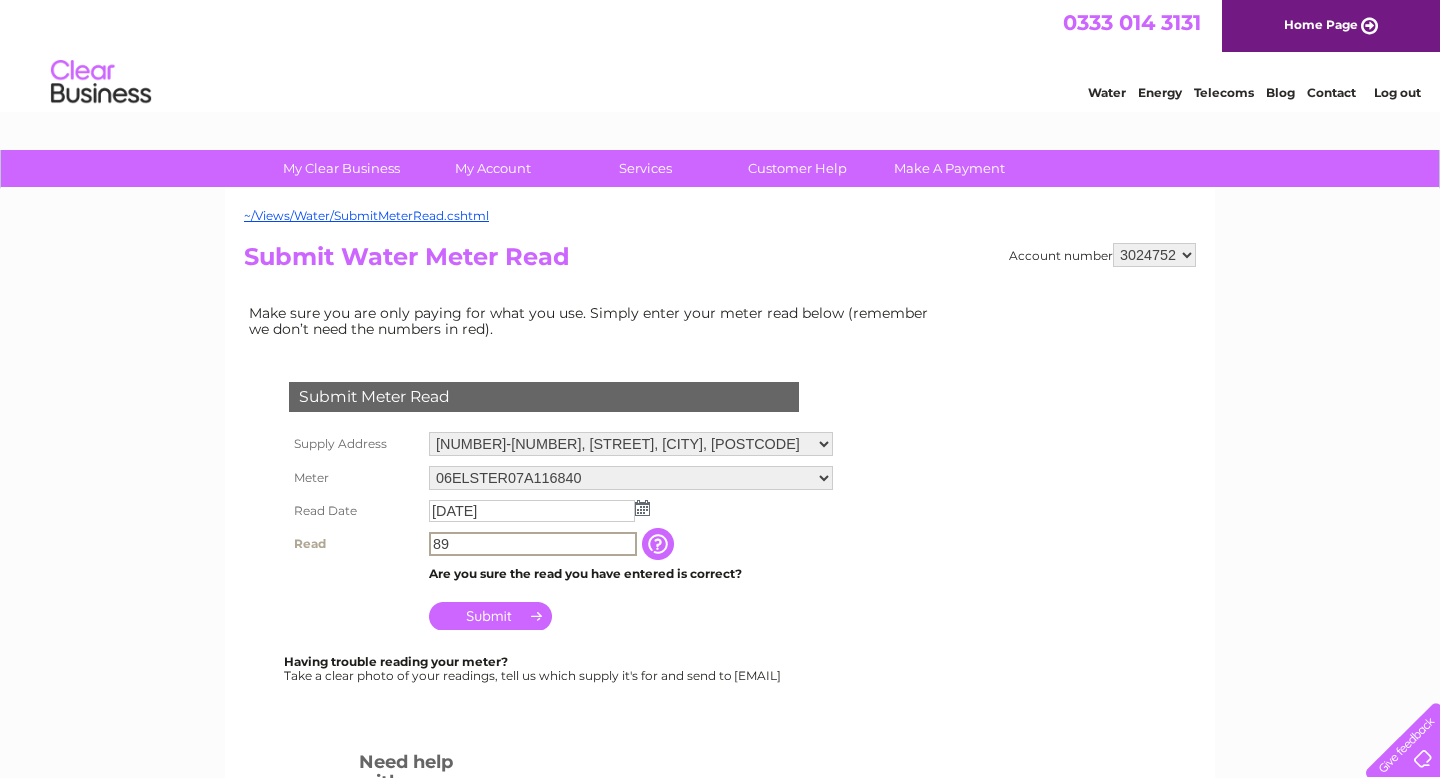 type on "89" 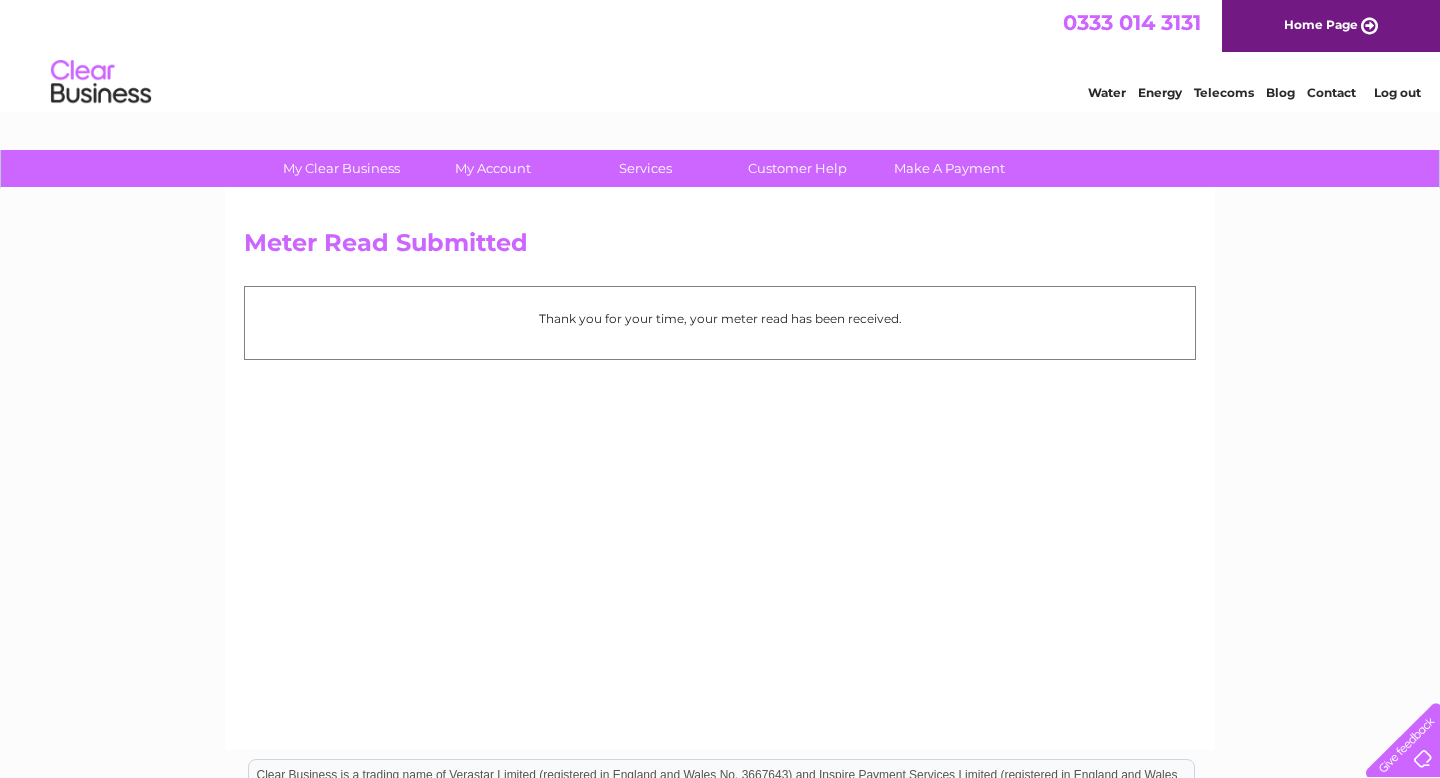 scroll, scrollTop: 0, scrollLeft: 0, axis: both 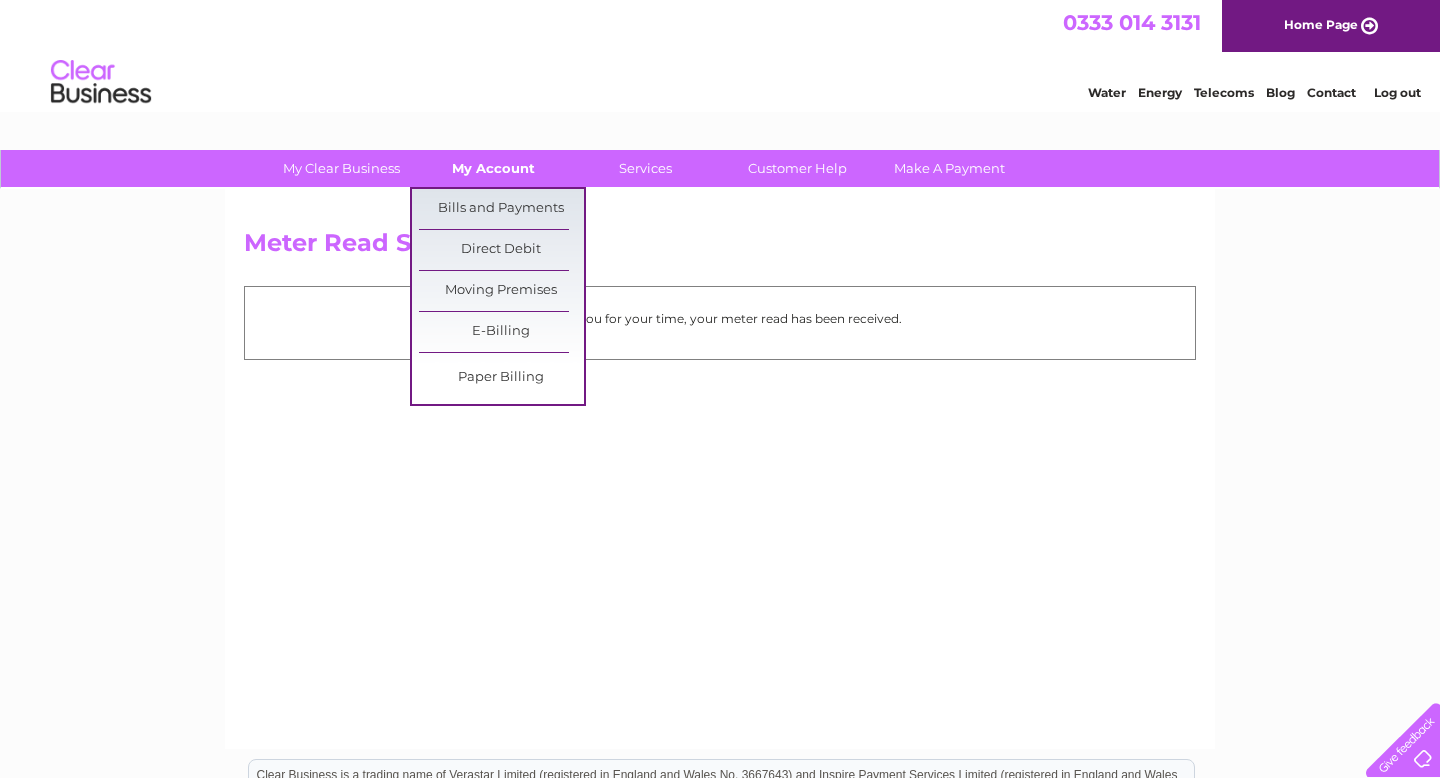 click on "My Account" at bounding box center (493, 168) 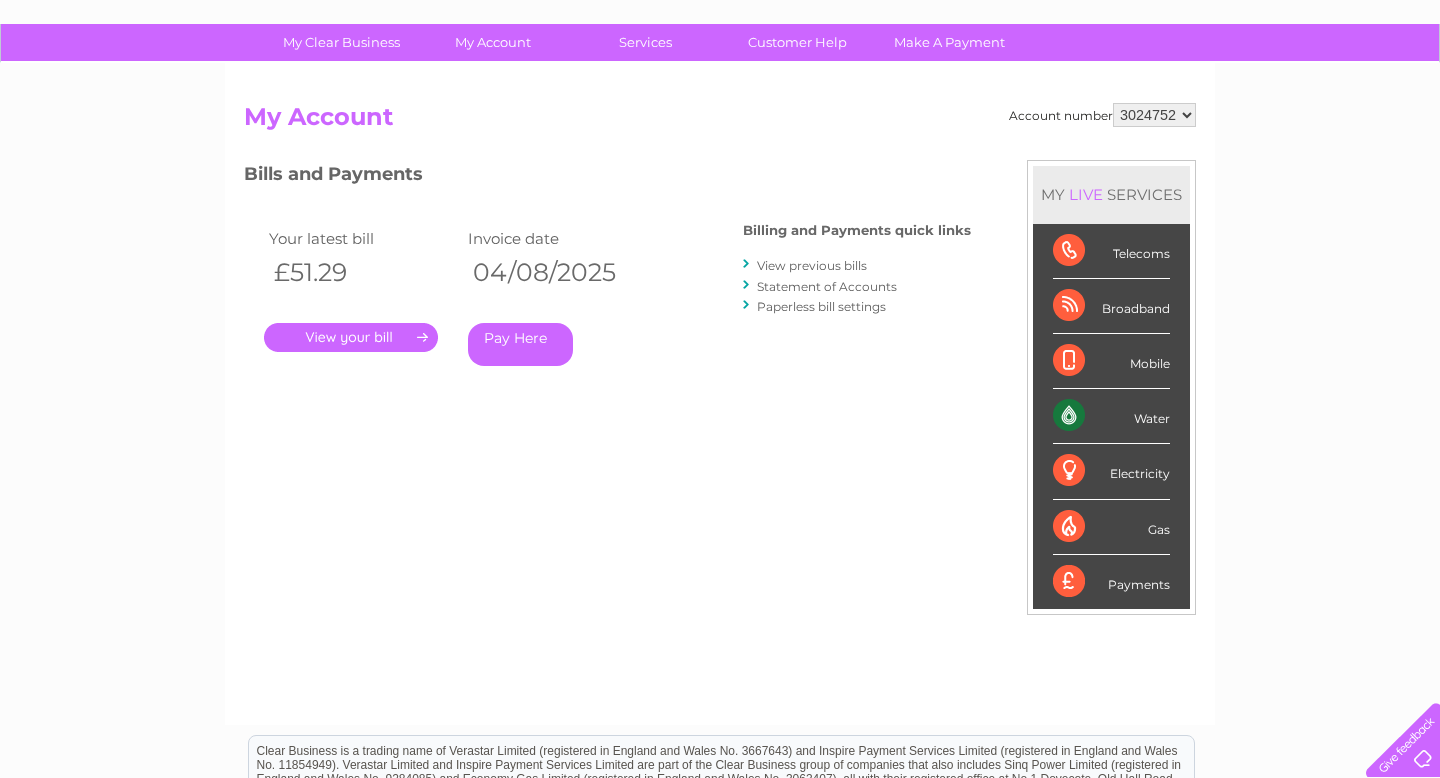 scroll, scrollTop: 66, scrollLeft: 0, axis: vertical 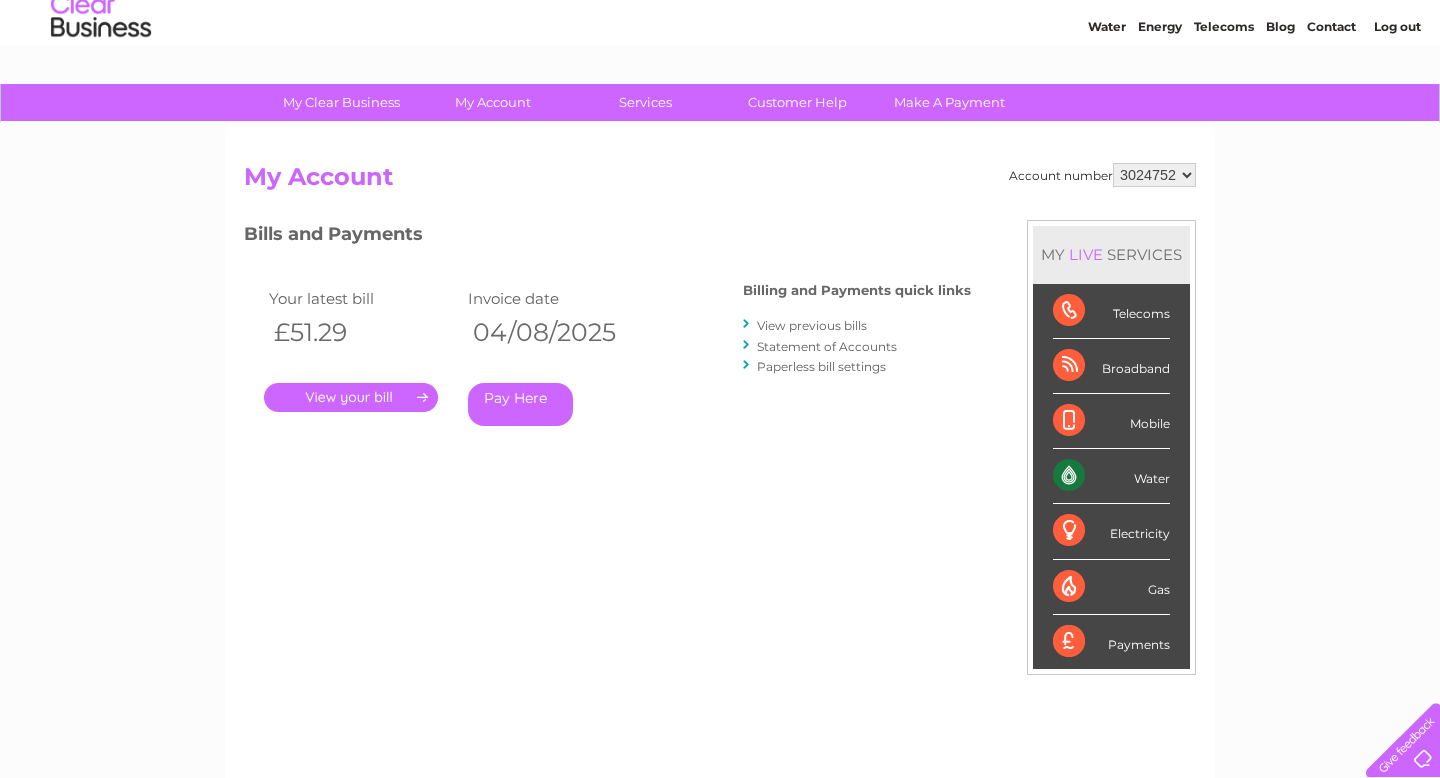 click on "." at bounding box center (351, 397) 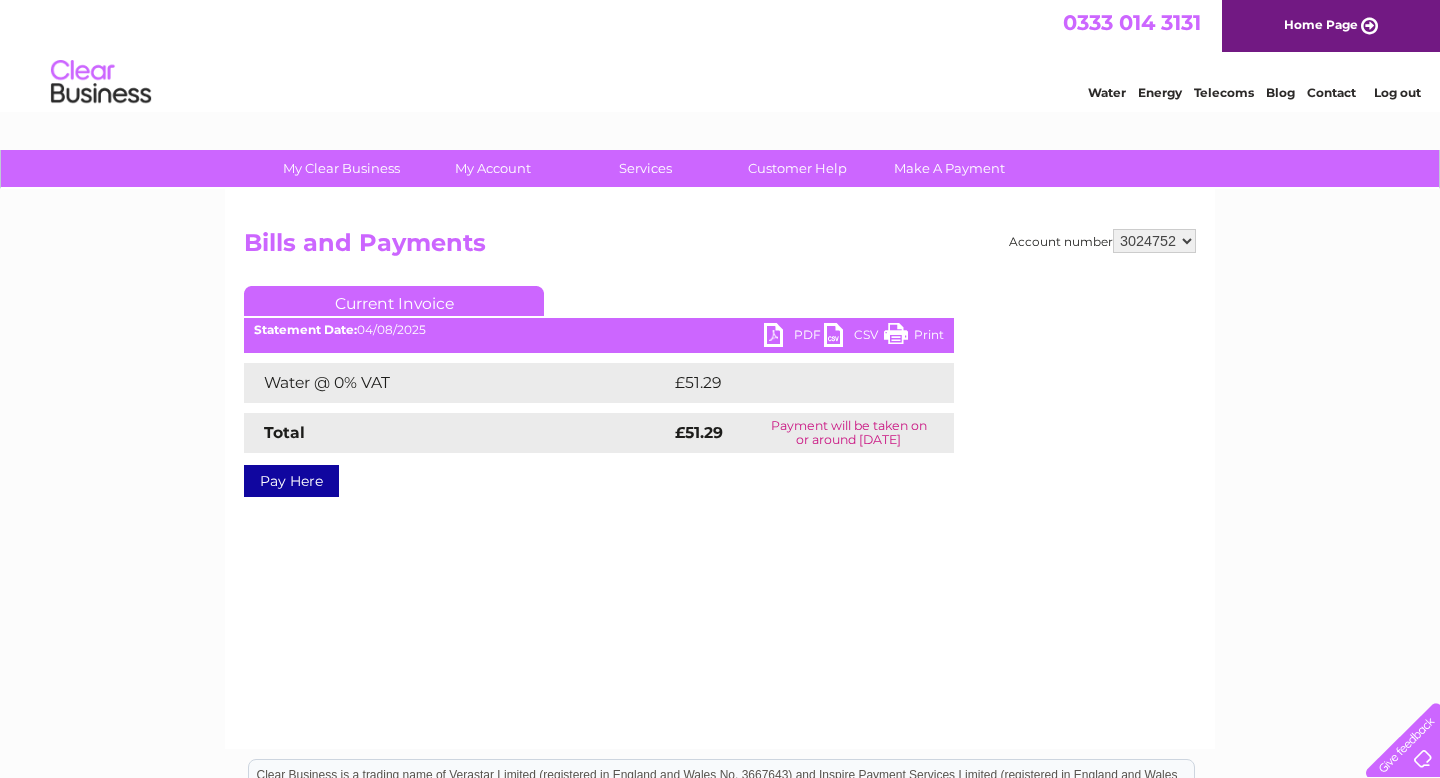 scroll, scrollTop: 0, scrollLeft: 0, axis: both 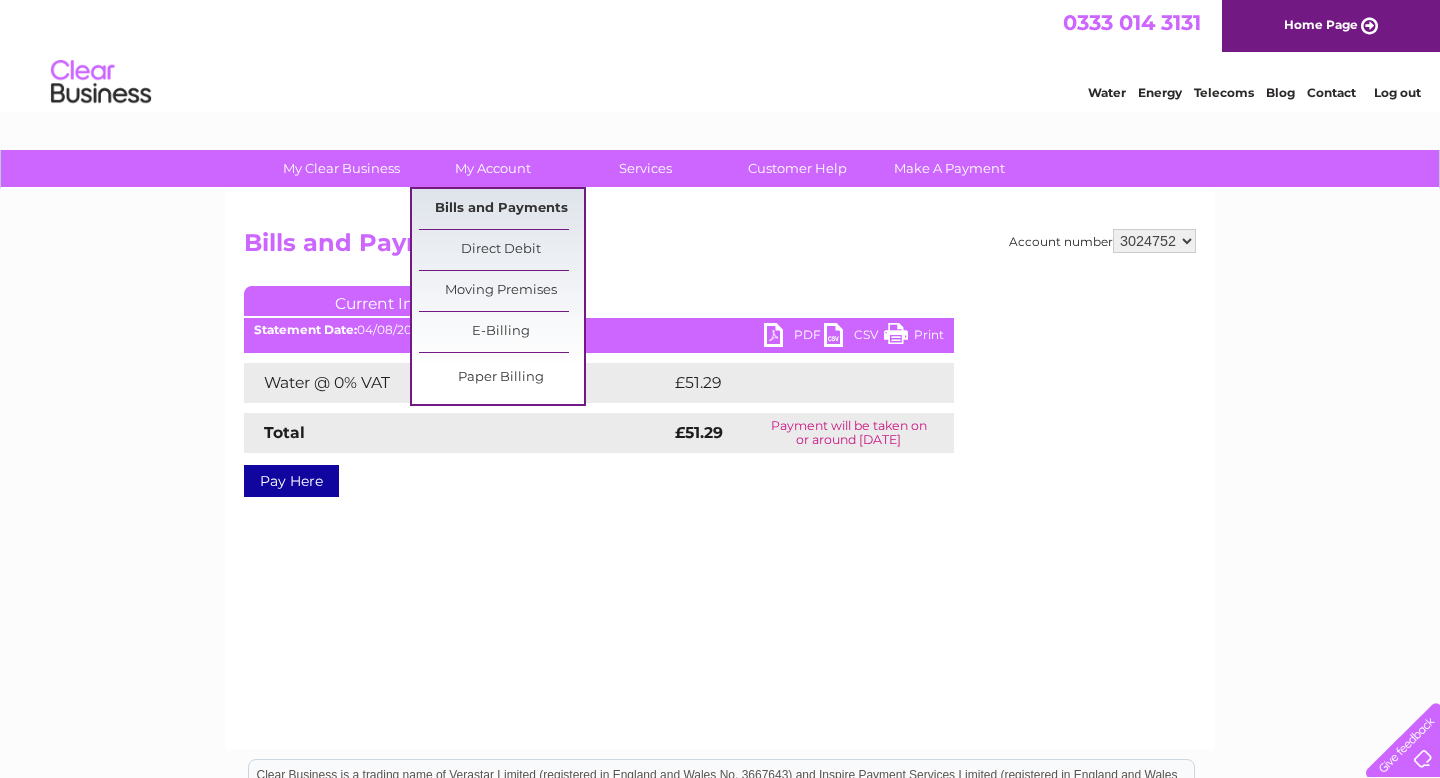 click on "Bills and Payments" at bounding box center [501, 209] 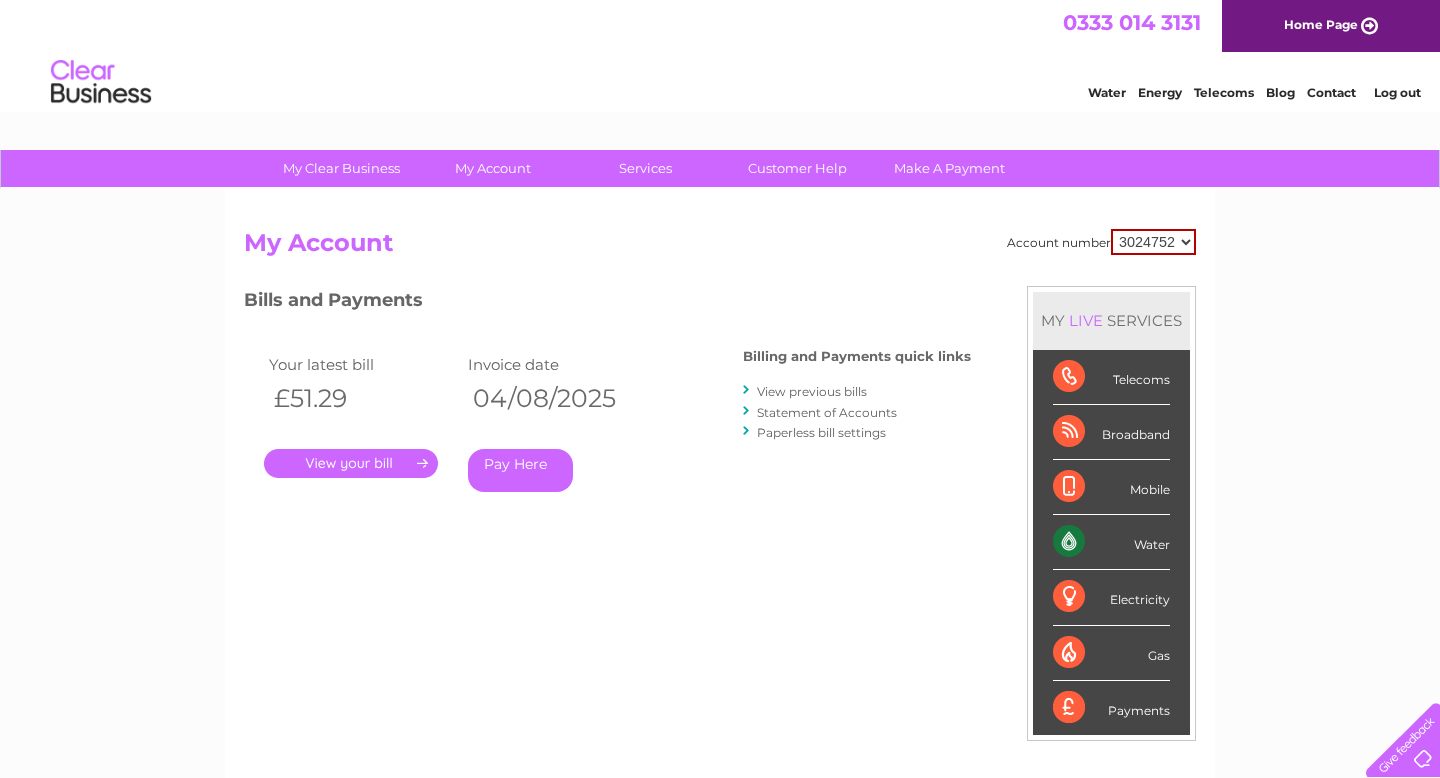scroll, scrollTop: 0, scrollLeft: 0, axis: both 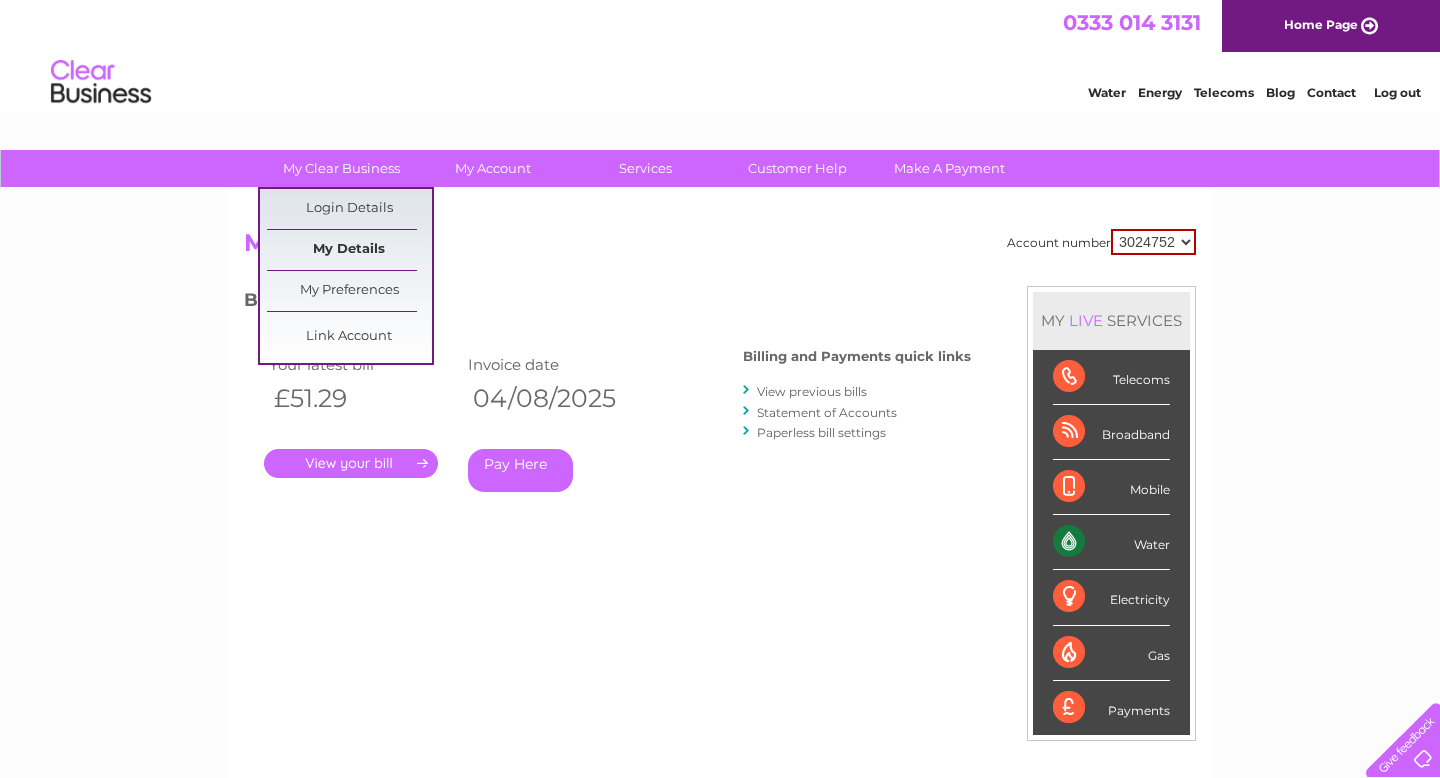 click on "My Details" at bounding box center [349, 250] 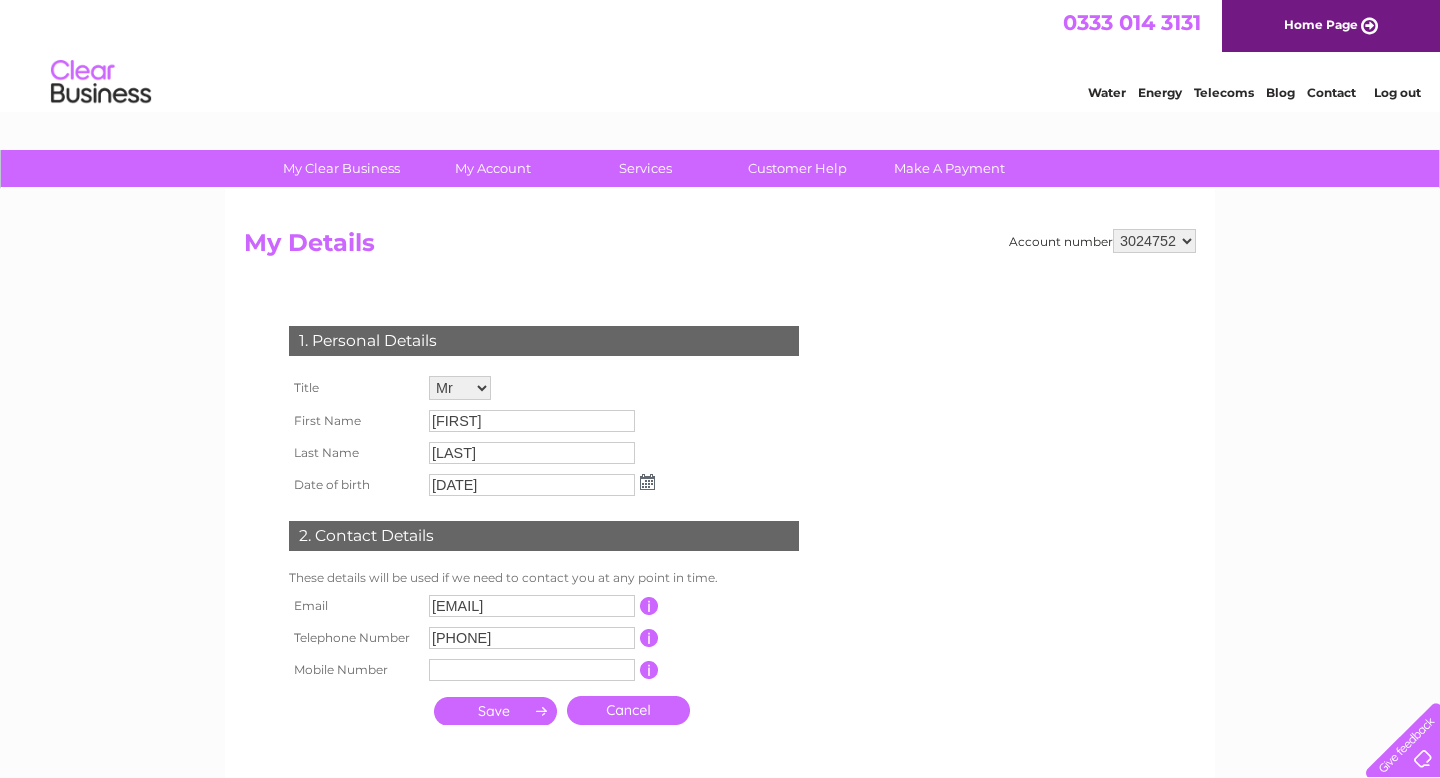 scroll, scrollTop: 0, scrollLeft: 0, axis: both 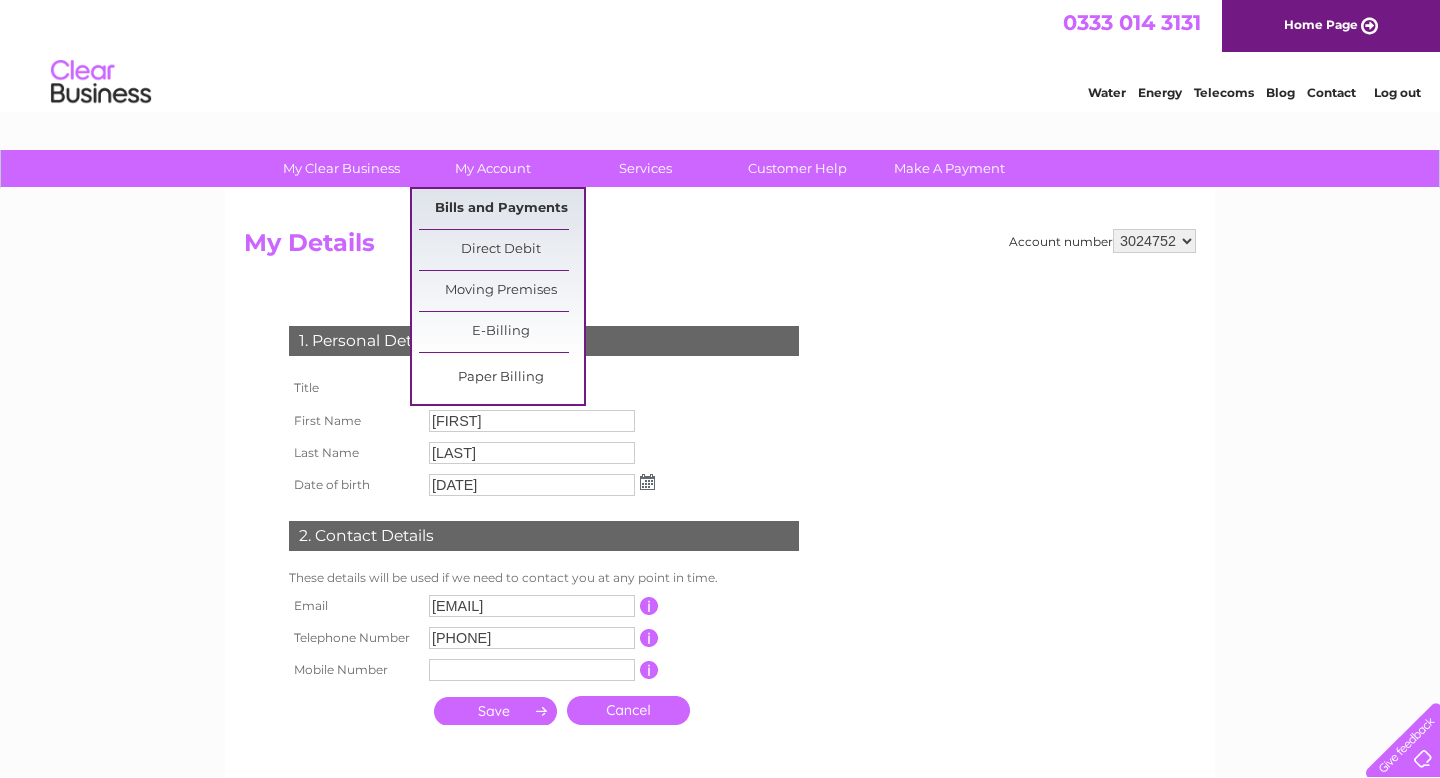 click on "Bills and Payments" at bounding box center [501, 209] 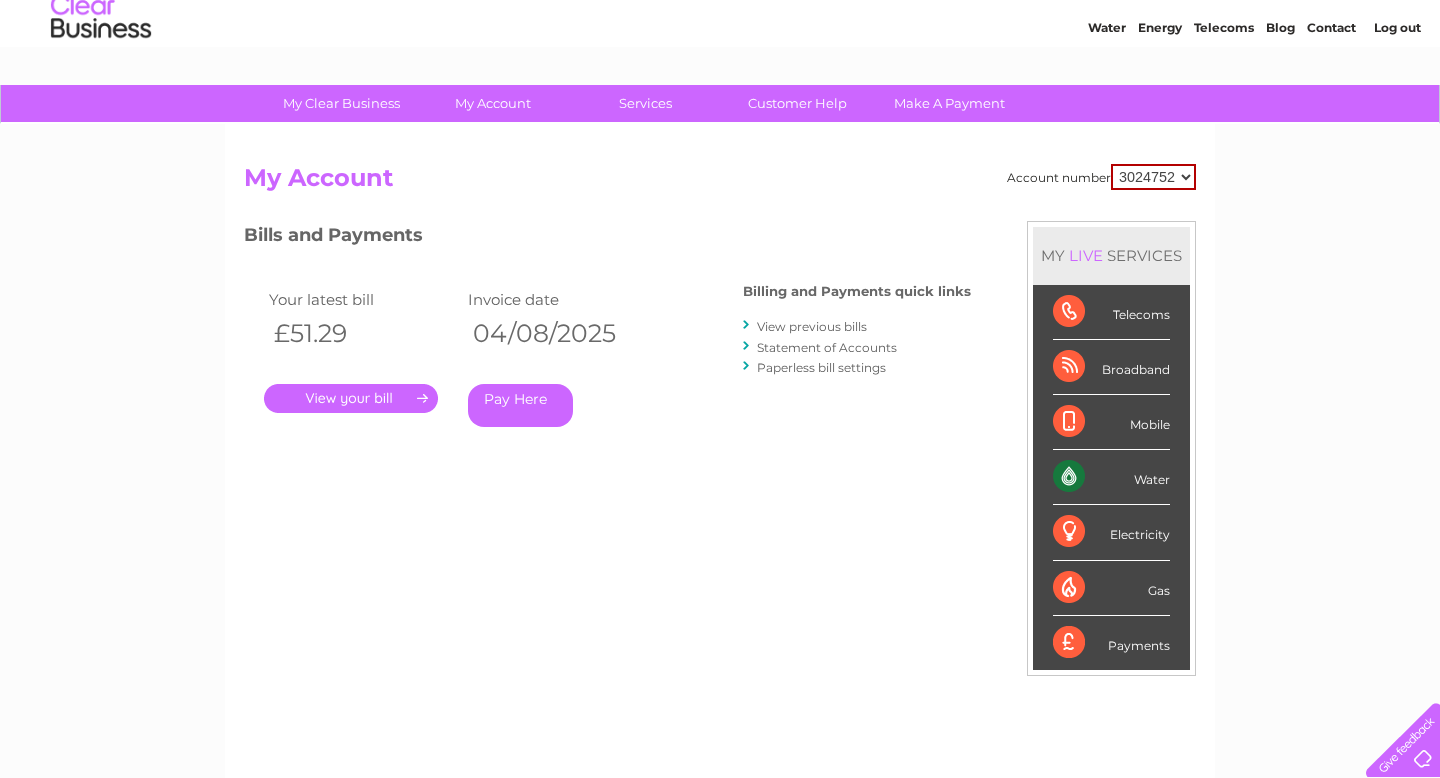 scroll, scrollTop: 55, scrollLeft: 0, axis: vertical 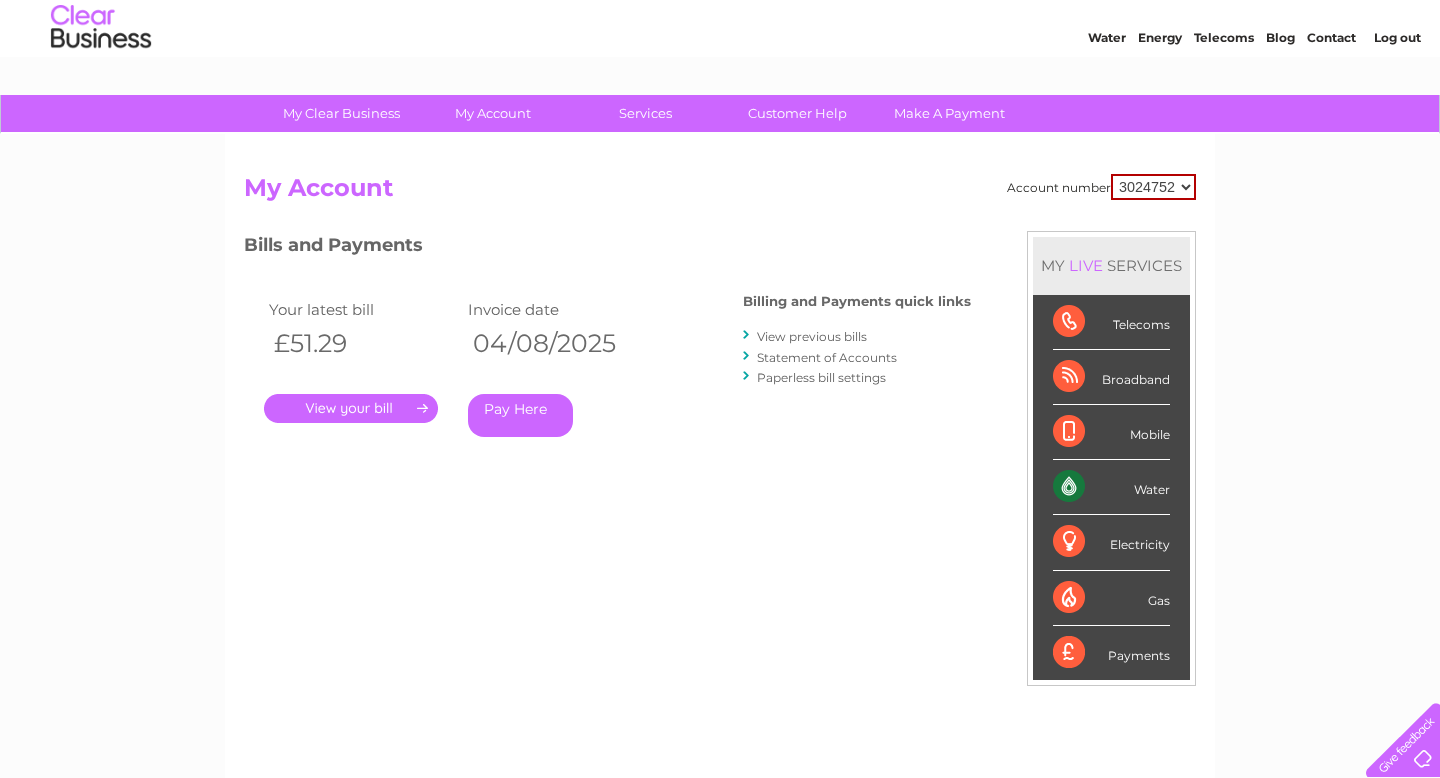 click on "." at bounding box center [351, 408] 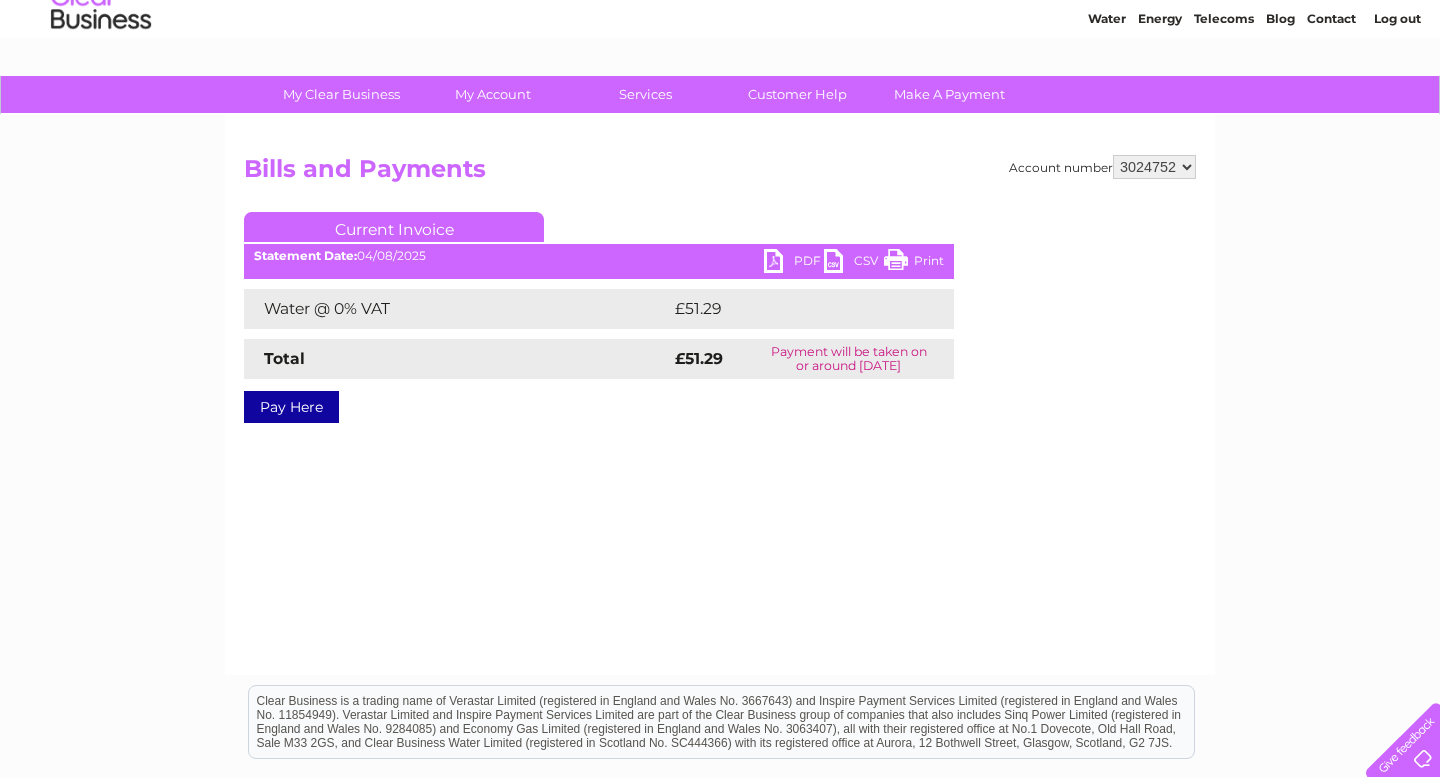 scroll, scrollTop: 0, scrollLeft: 0, axis: both 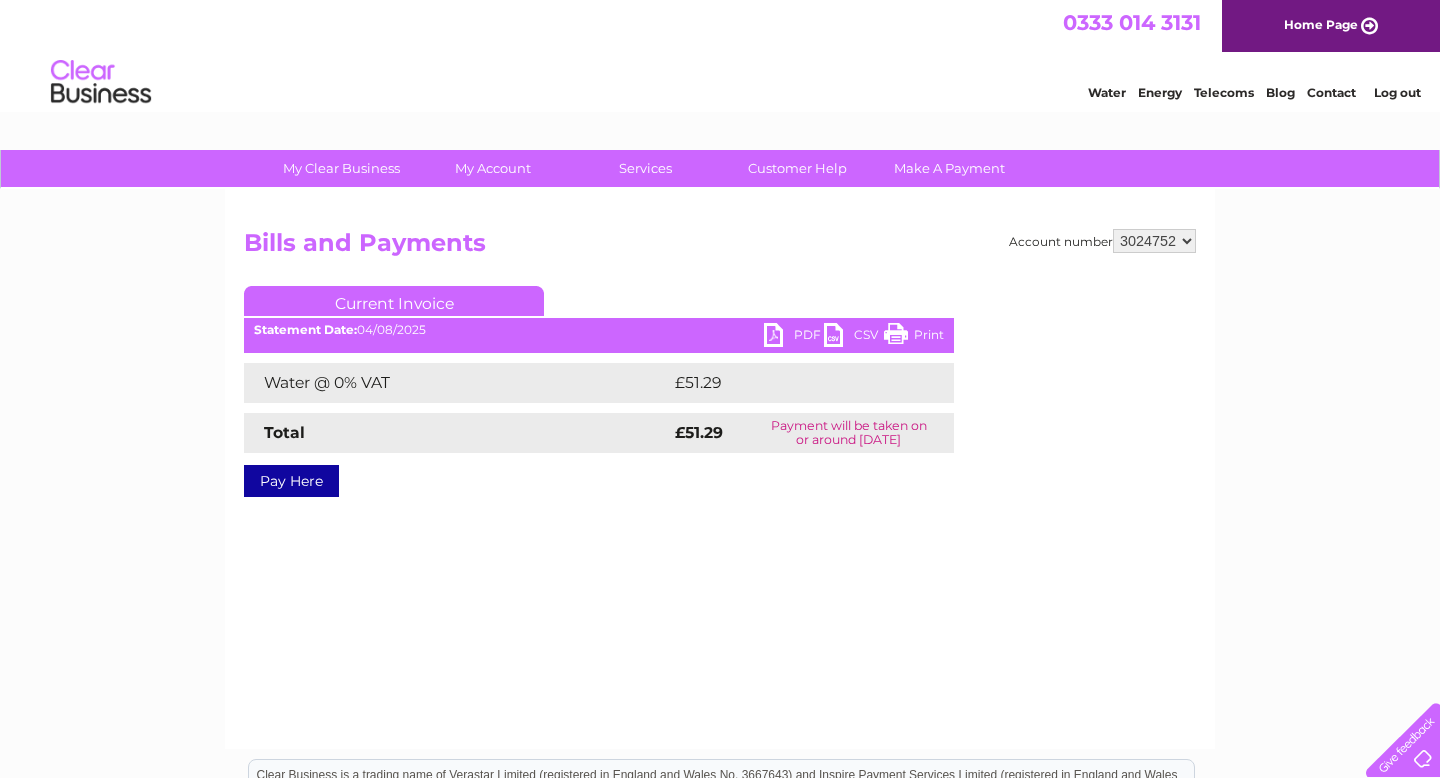 click on "PDF" at bounding box center [794, 337] 